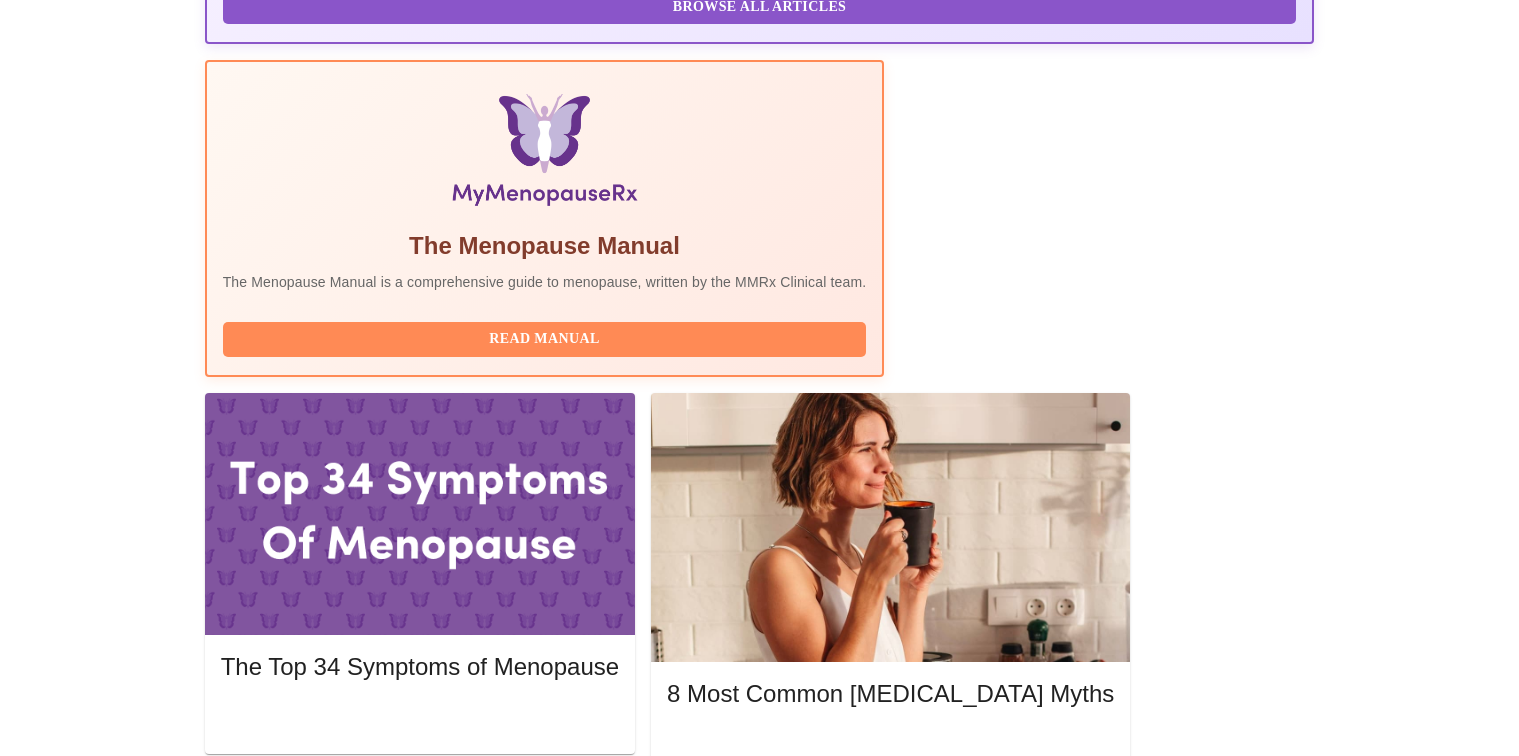scroll, scrollTop: 646, scrollLeft: 0, axis: vertical 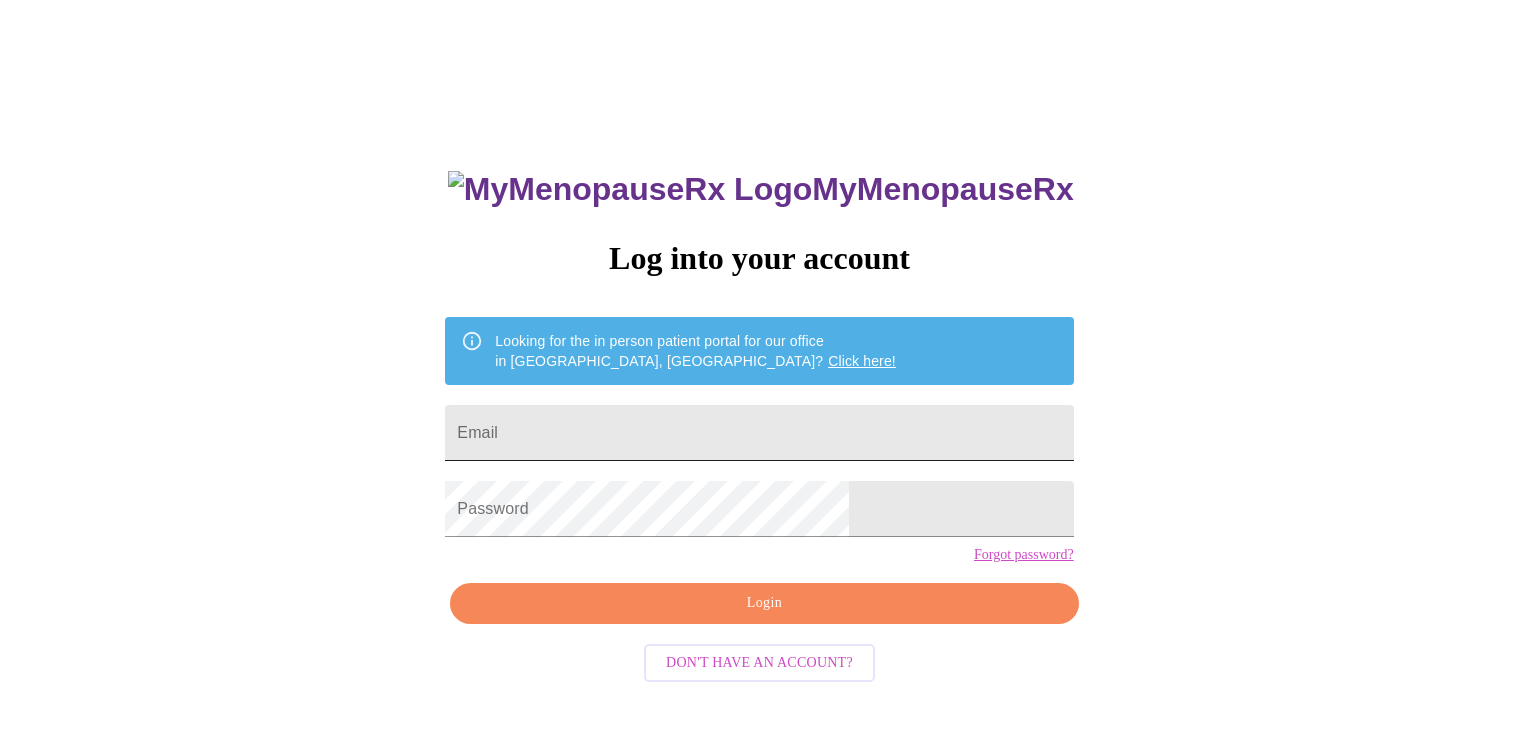 click on "Email" at bounding box center (759, 433) 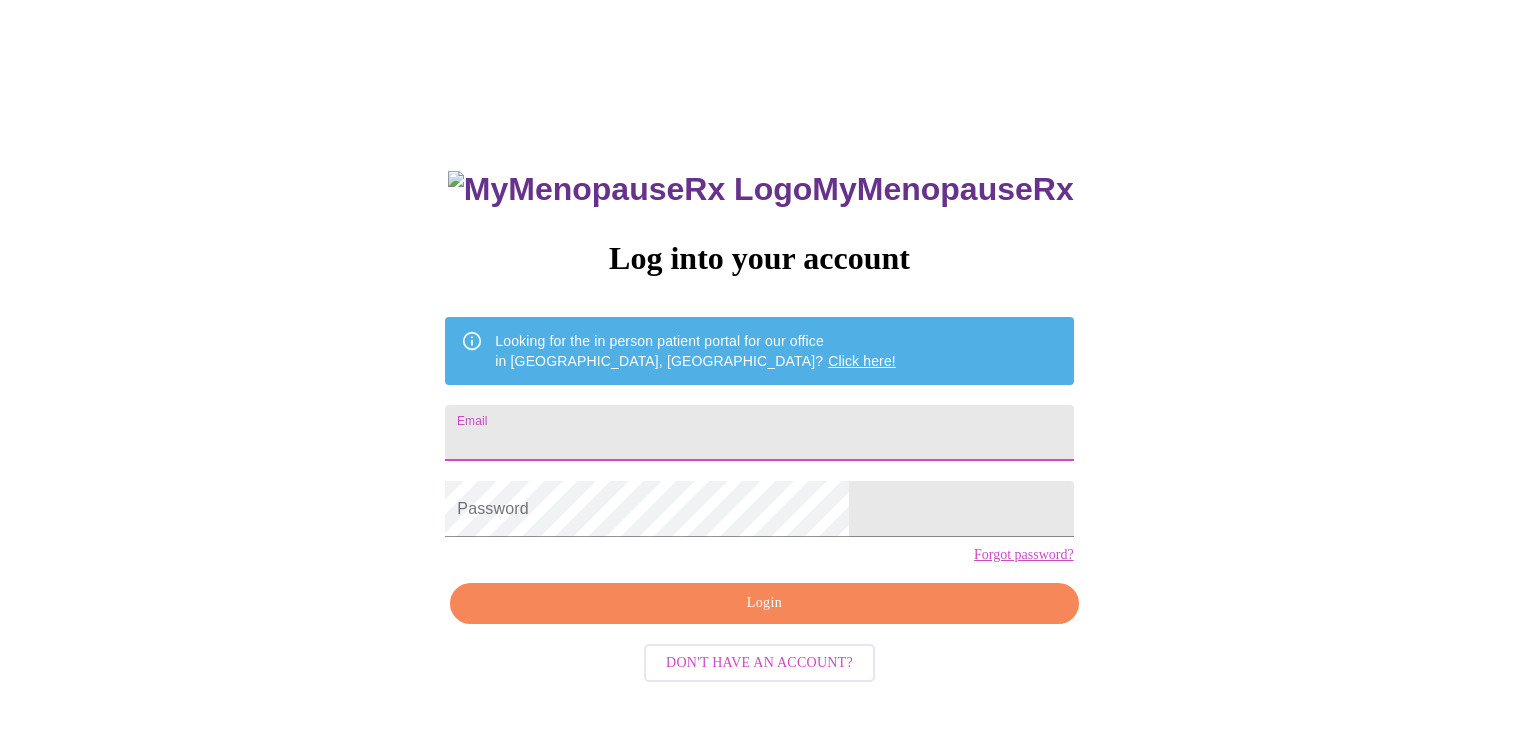 type on "[EMAIL_ADDRESS][DOMAIN_NAME]" 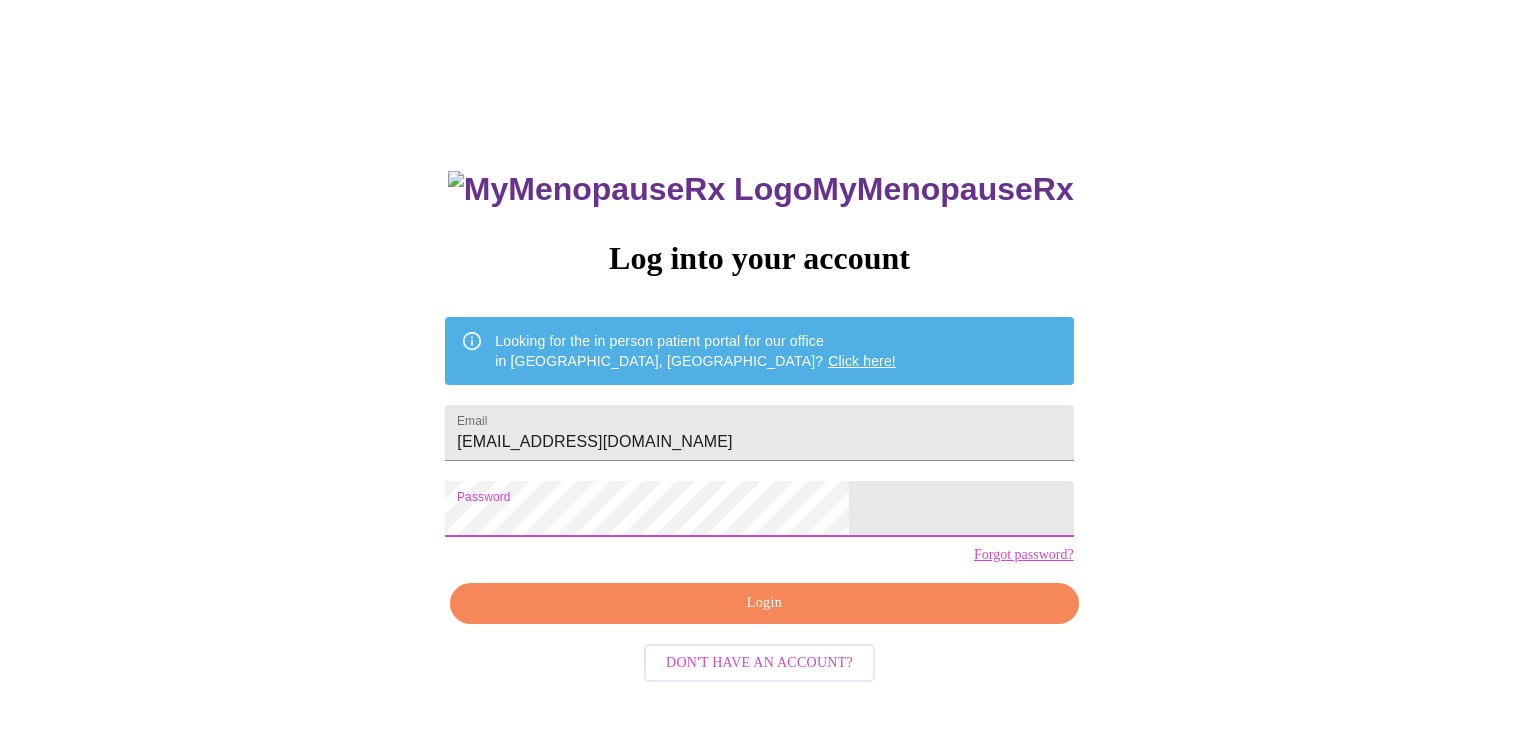 click on "Login" at bounding box center [764, 603] 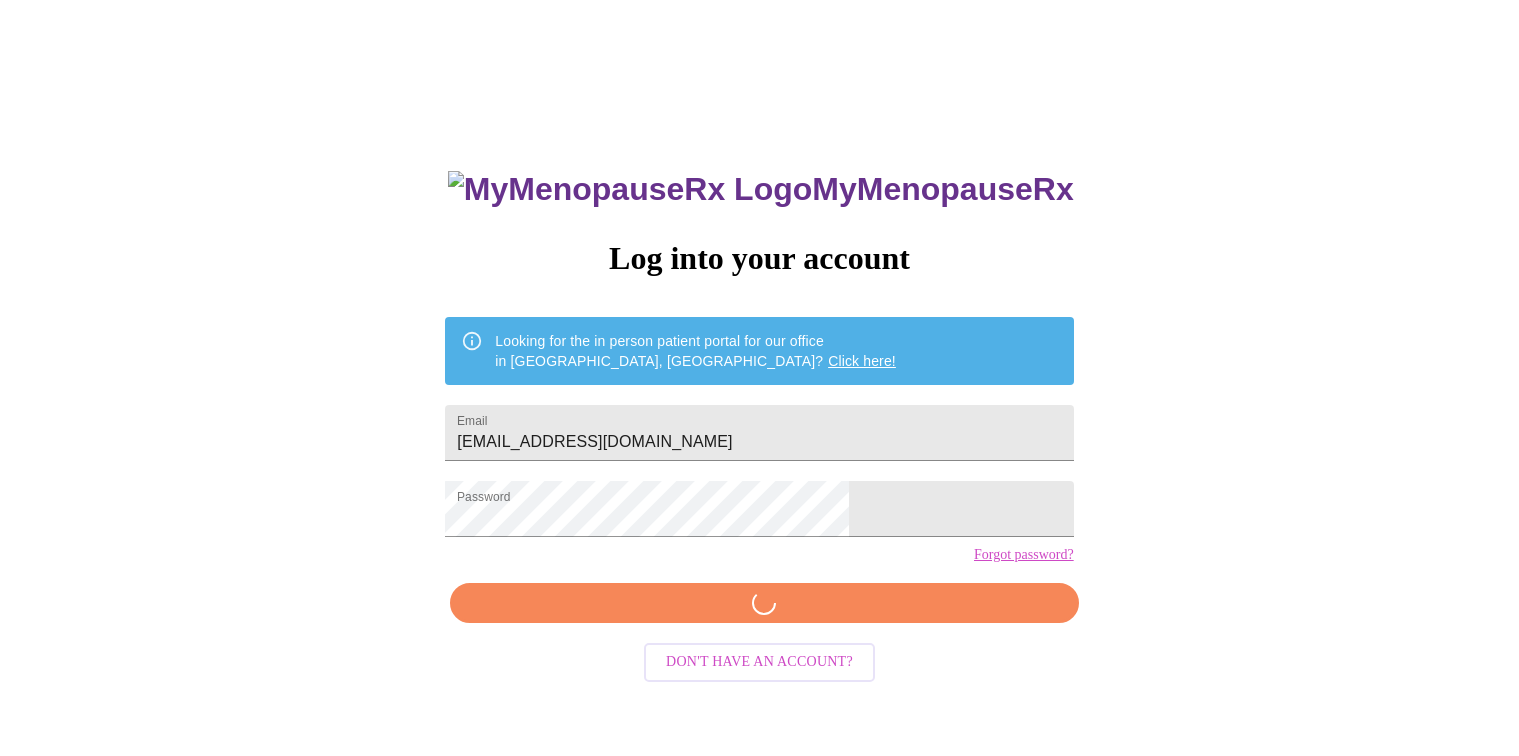 scroll, scrollTop: 0, scrollLeft: 0, axis: both 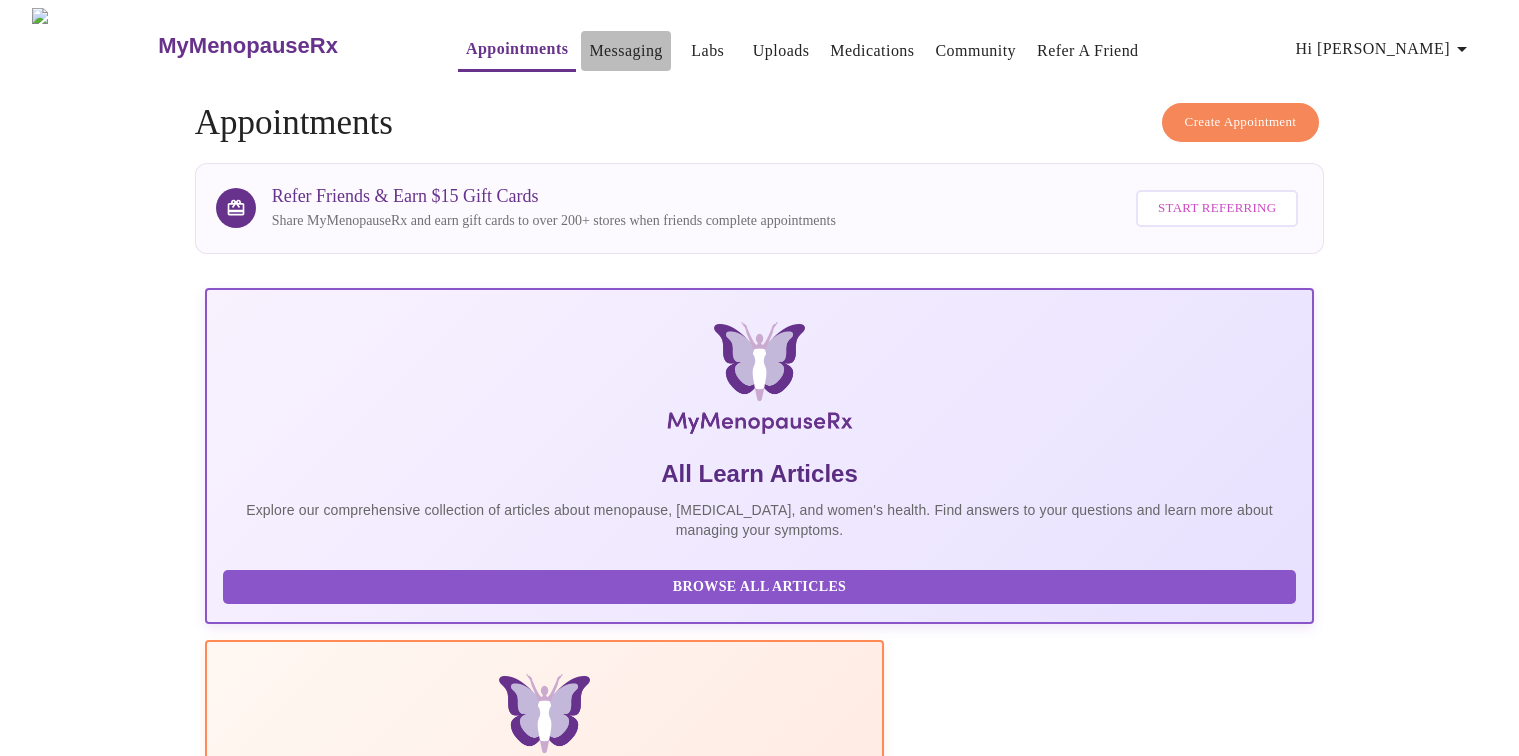 click on "Messaging" at bounding box center [625, 51] 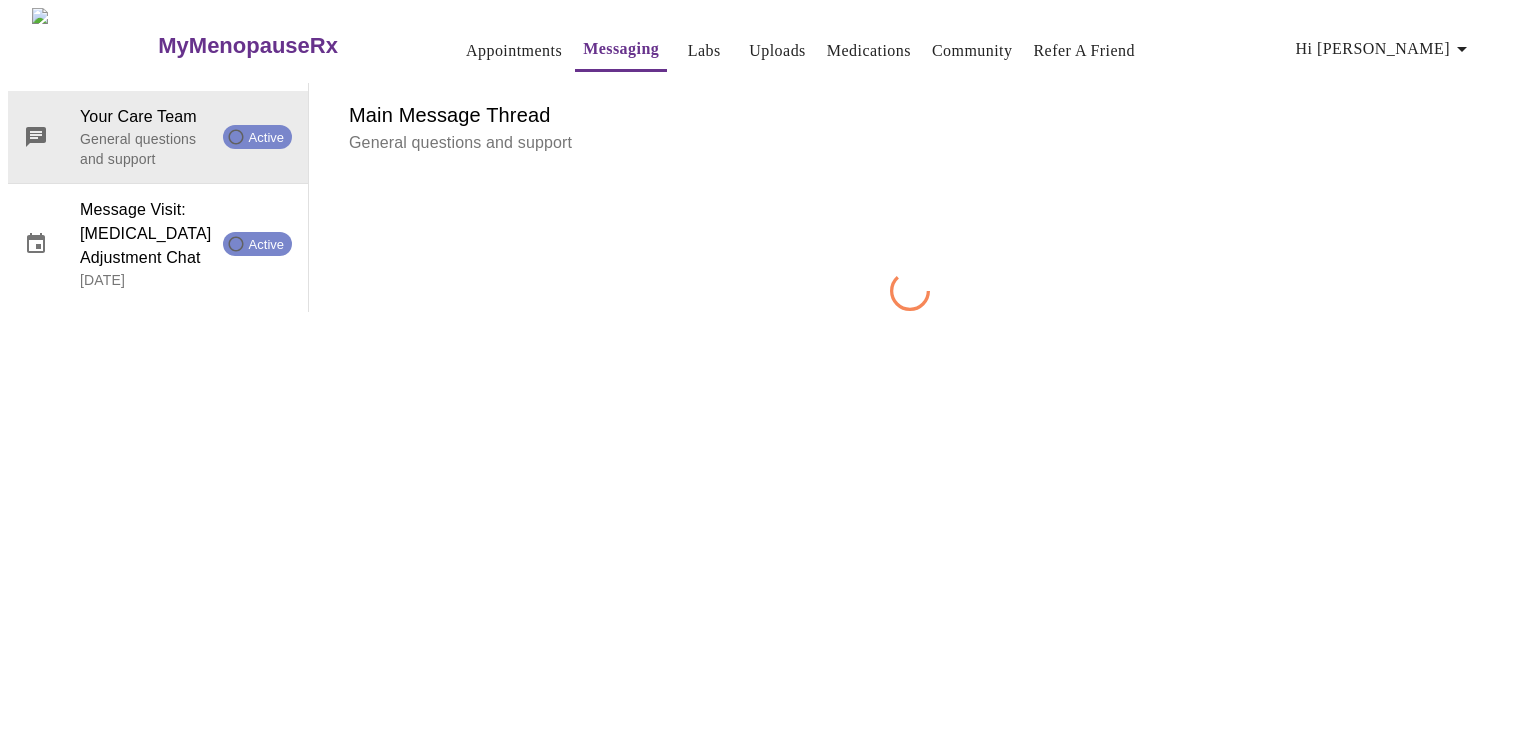 scroll, scrollTop: 75, scrollLeft: 0, axis: vertical 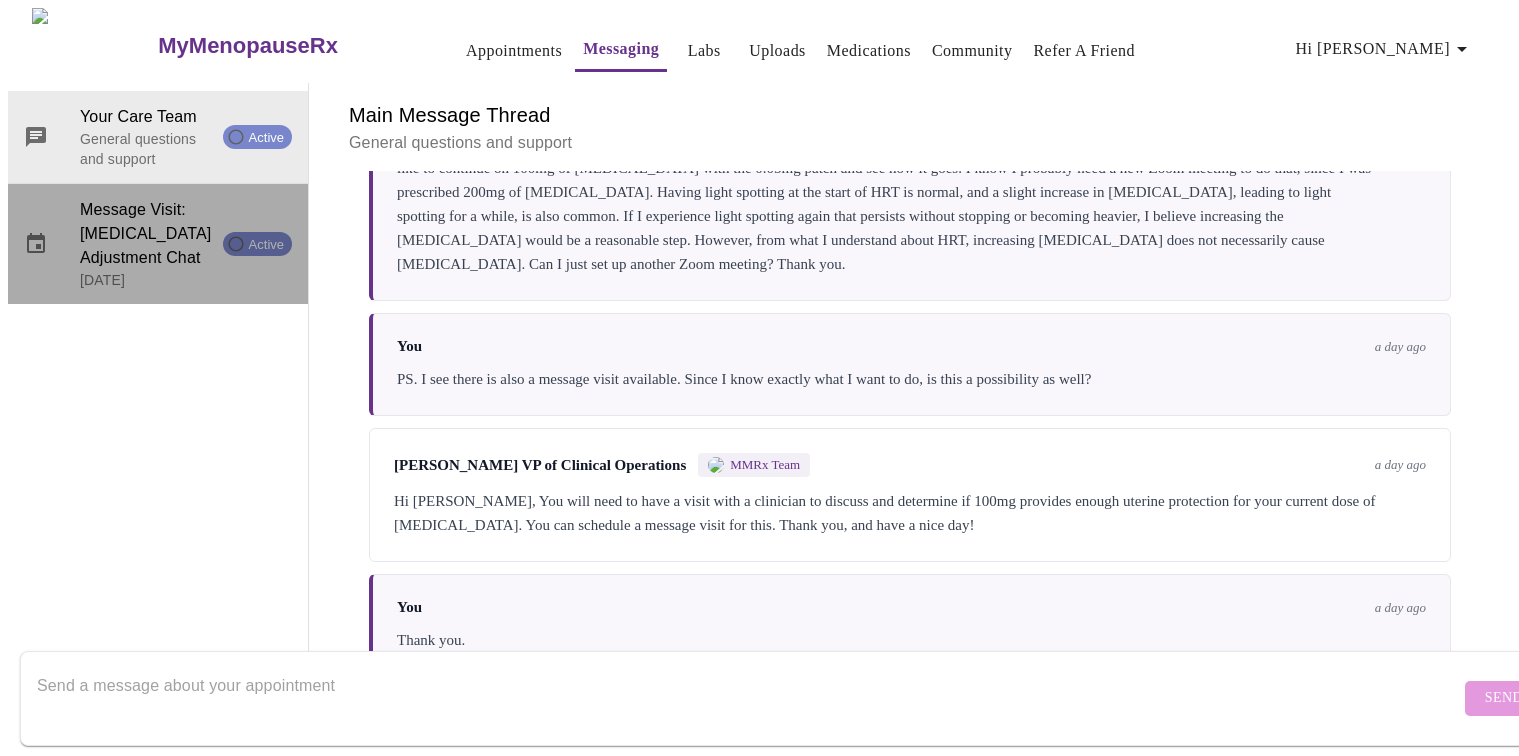 click on "Message Visit: [MEDICAL_DATA] Adjustment Chat" at bounding box center [147, 234] 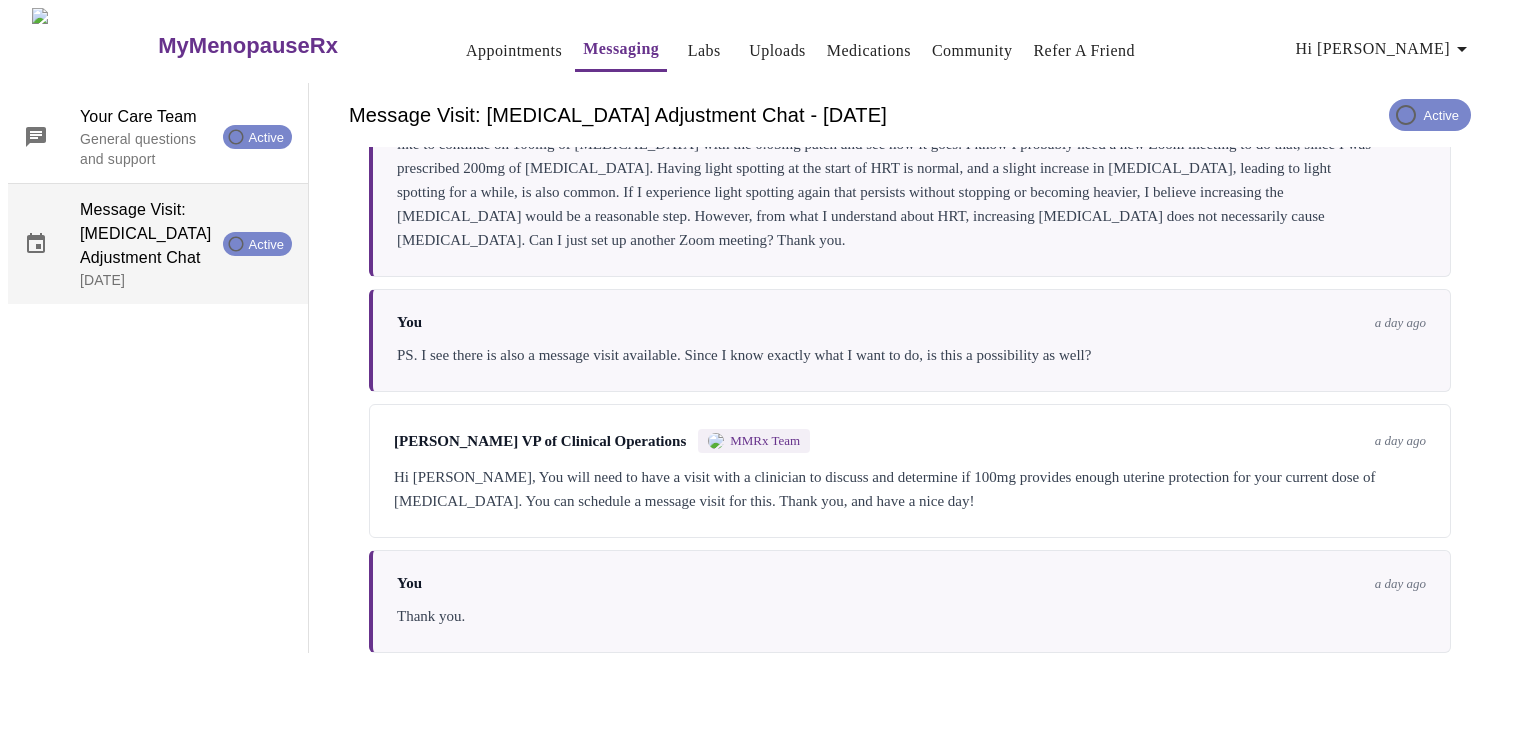 scroll, scrollTop: 0, scrollLeft: 0, axis: both 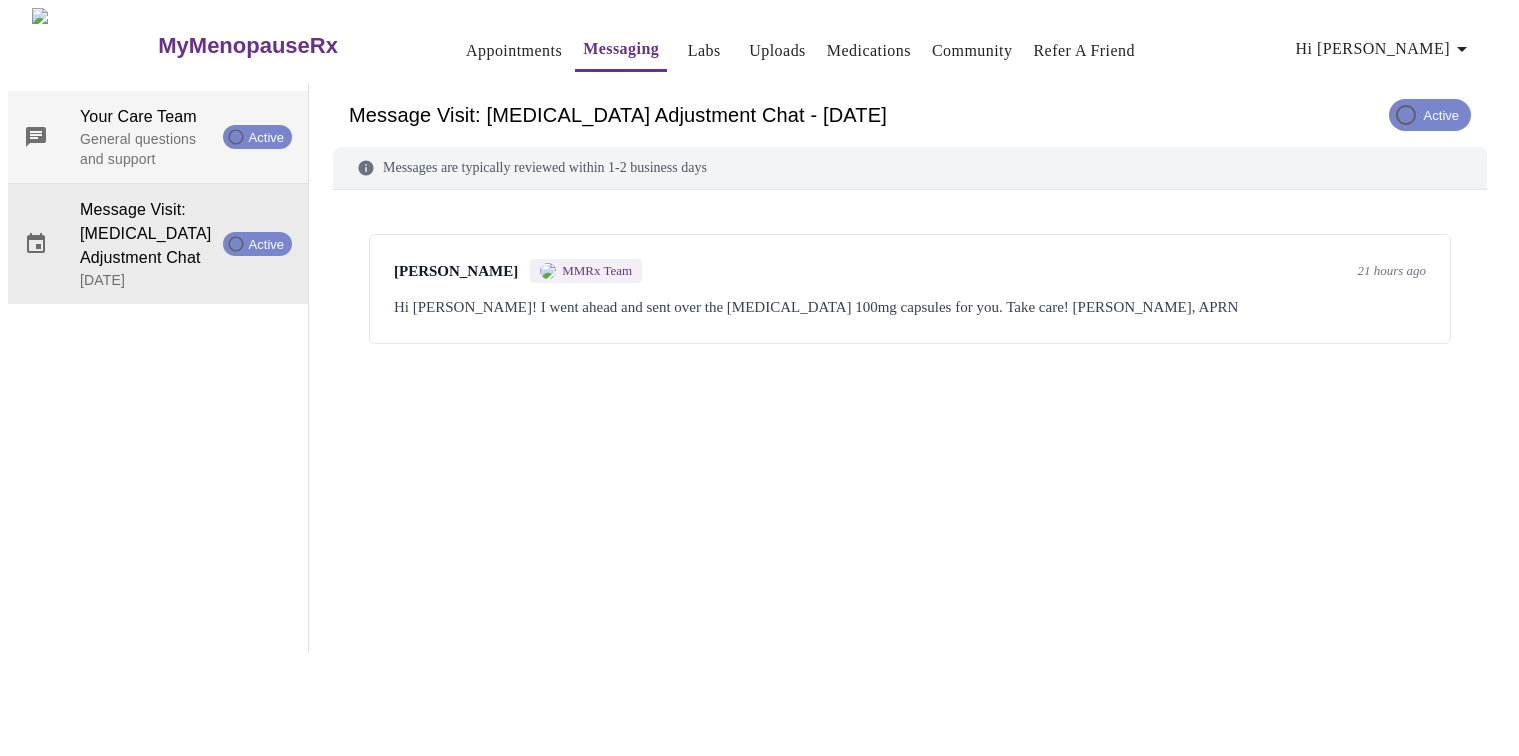 click on "General questions and support" at bounding box center (147, 149) 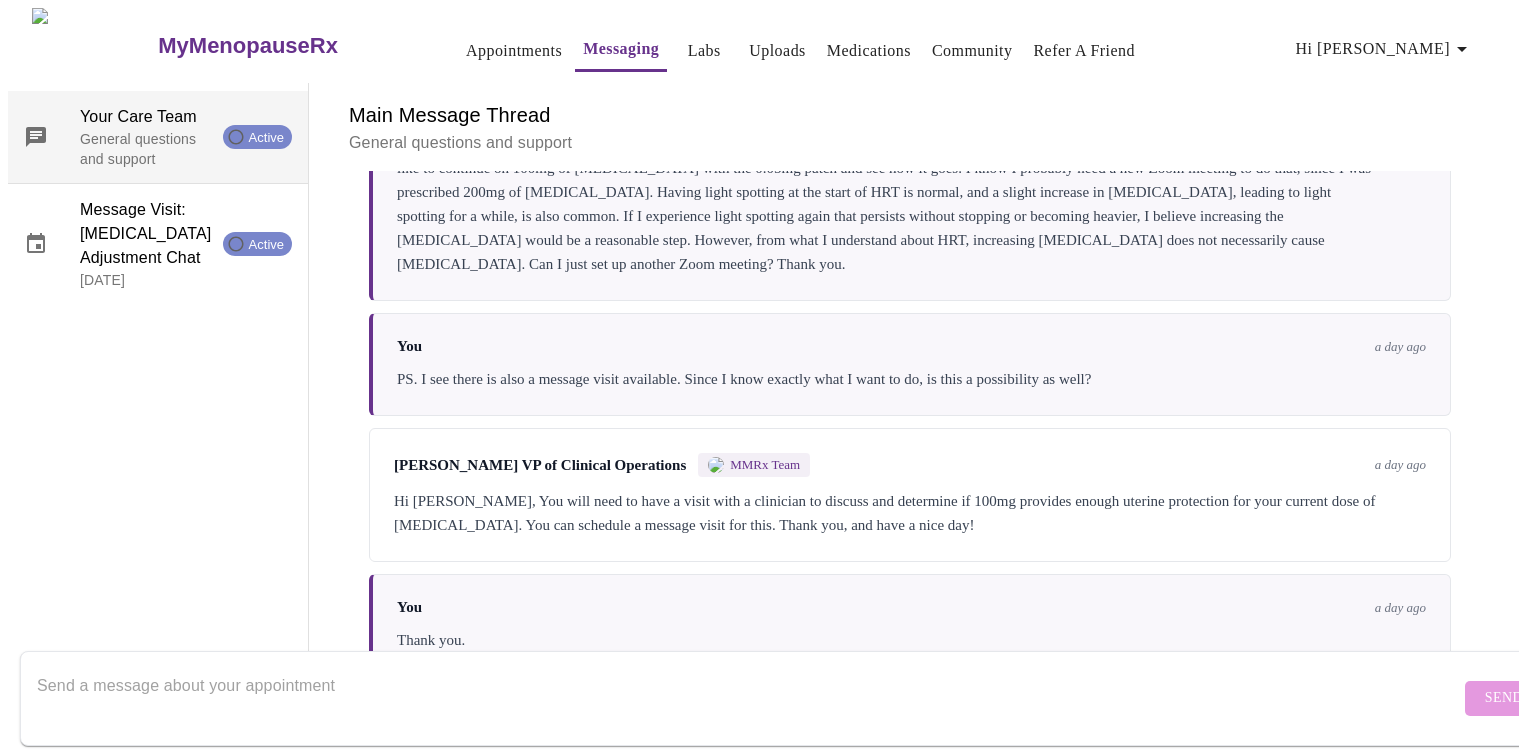scroll, scrollTop: 7372, scrollLeft: 0, axis: vertical 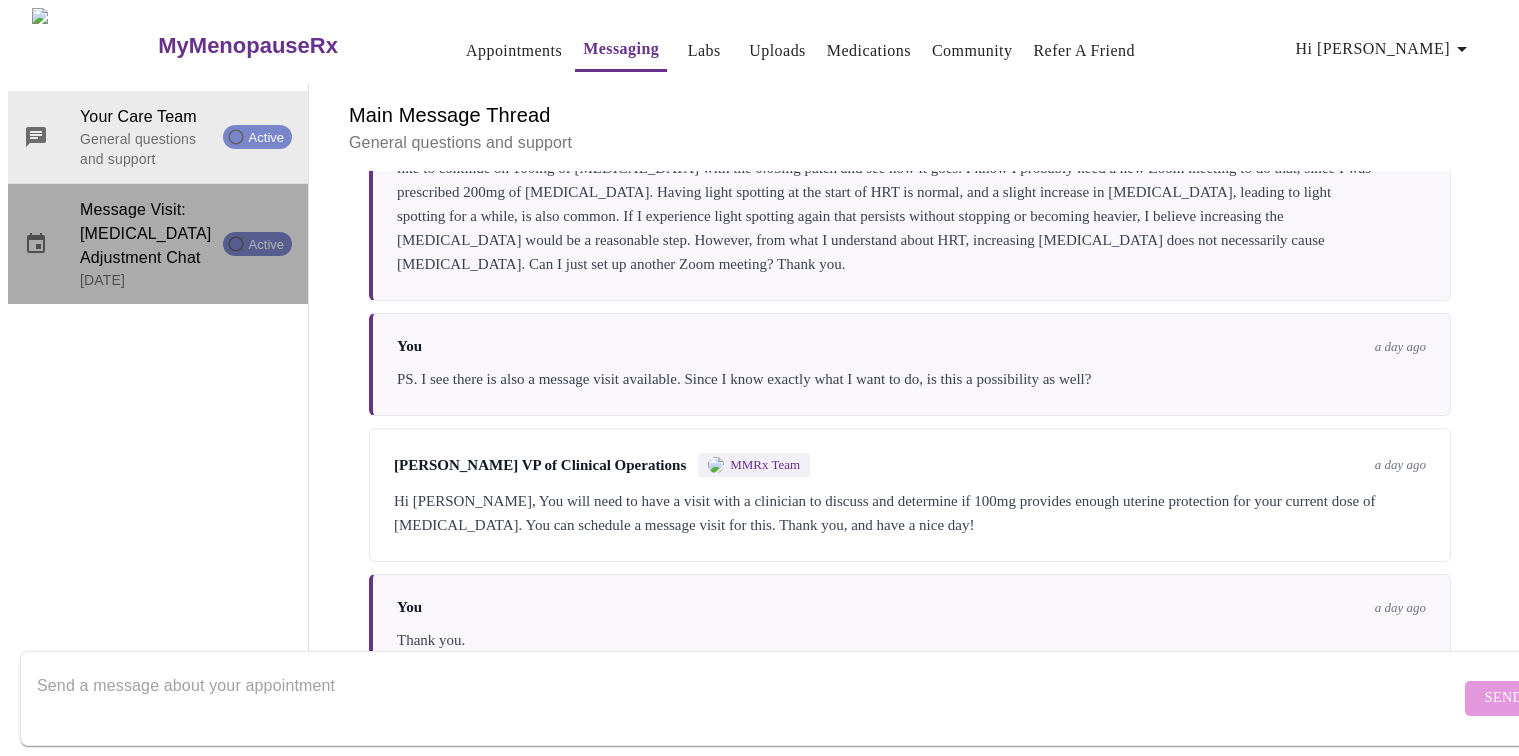 click on "Message Visit: [MEDICAL_DATA] Adjustment Chat" at bounding box center (147, 234) 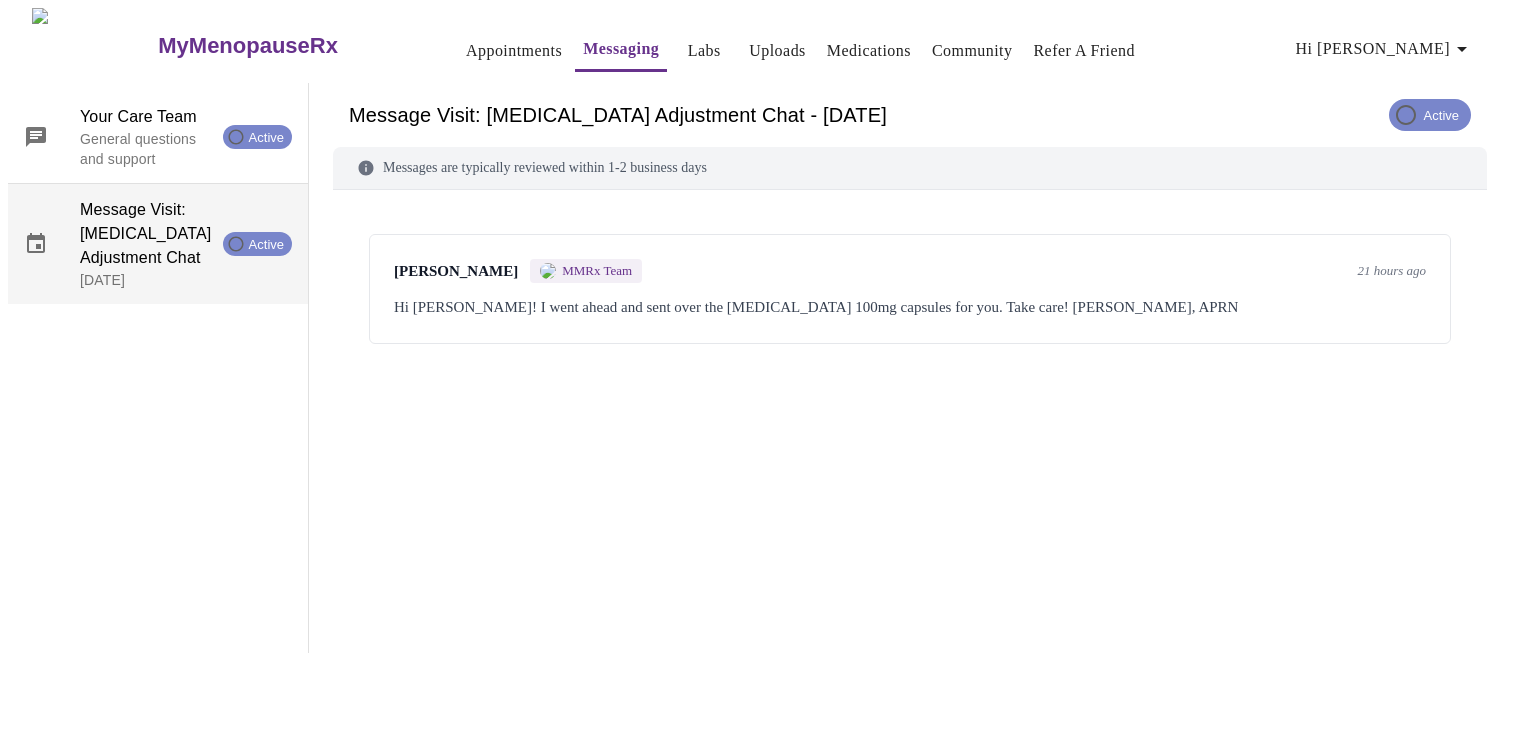 scroll, scrollTop: 0, scrollLeft: 0, axis: both 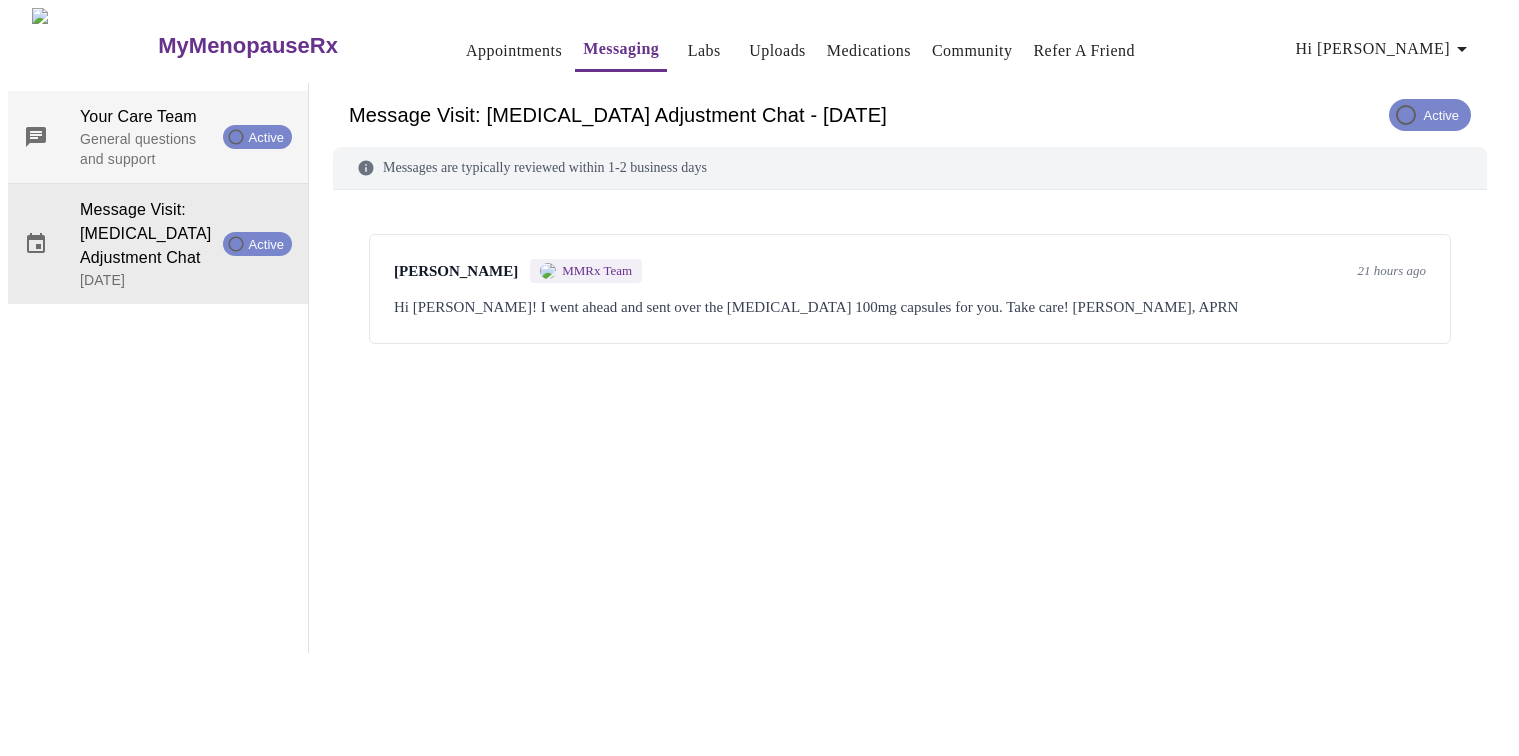 click on "General questions and support" at bounding box center [147, 149] 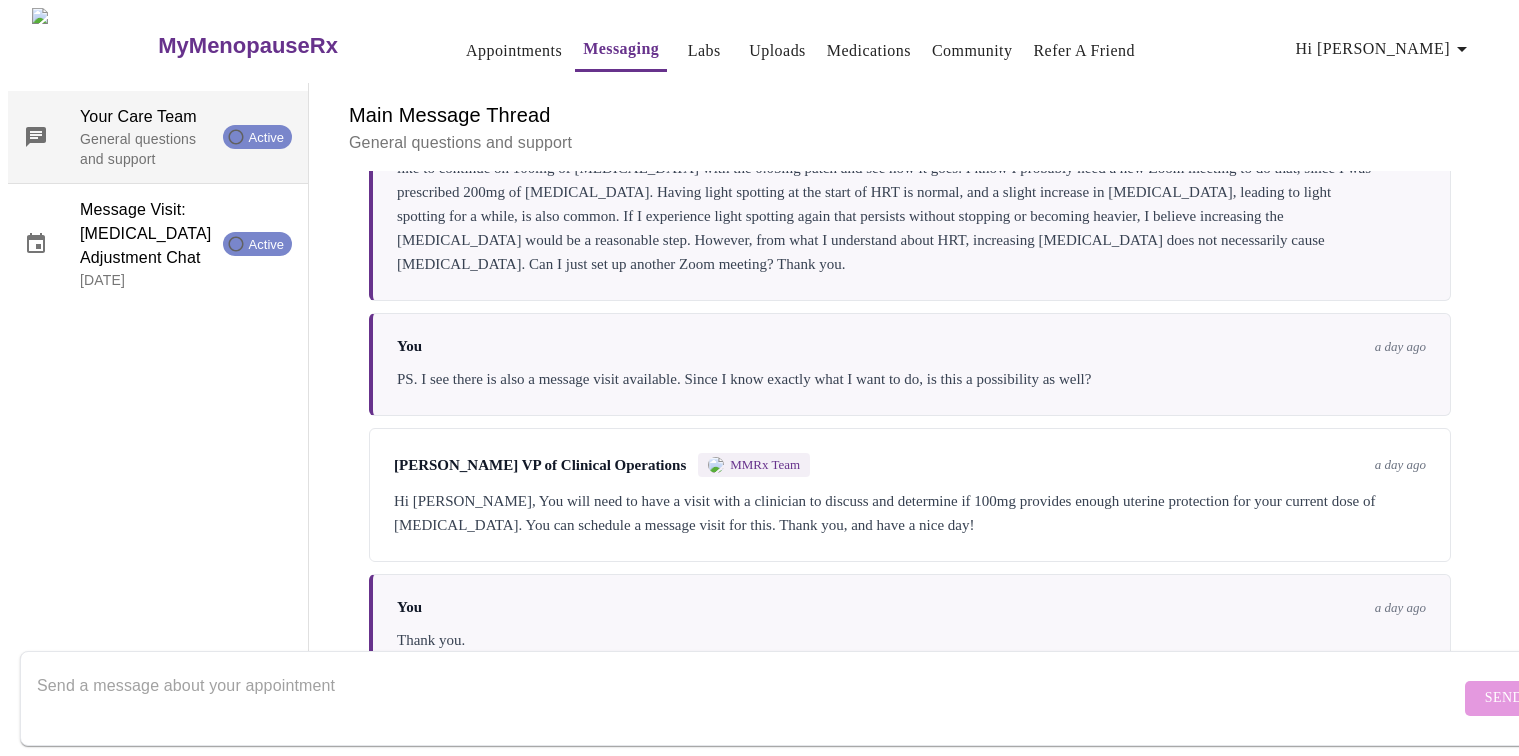 scroll, scrollTop: 7372, scrollLeft: 0, axis: vertical 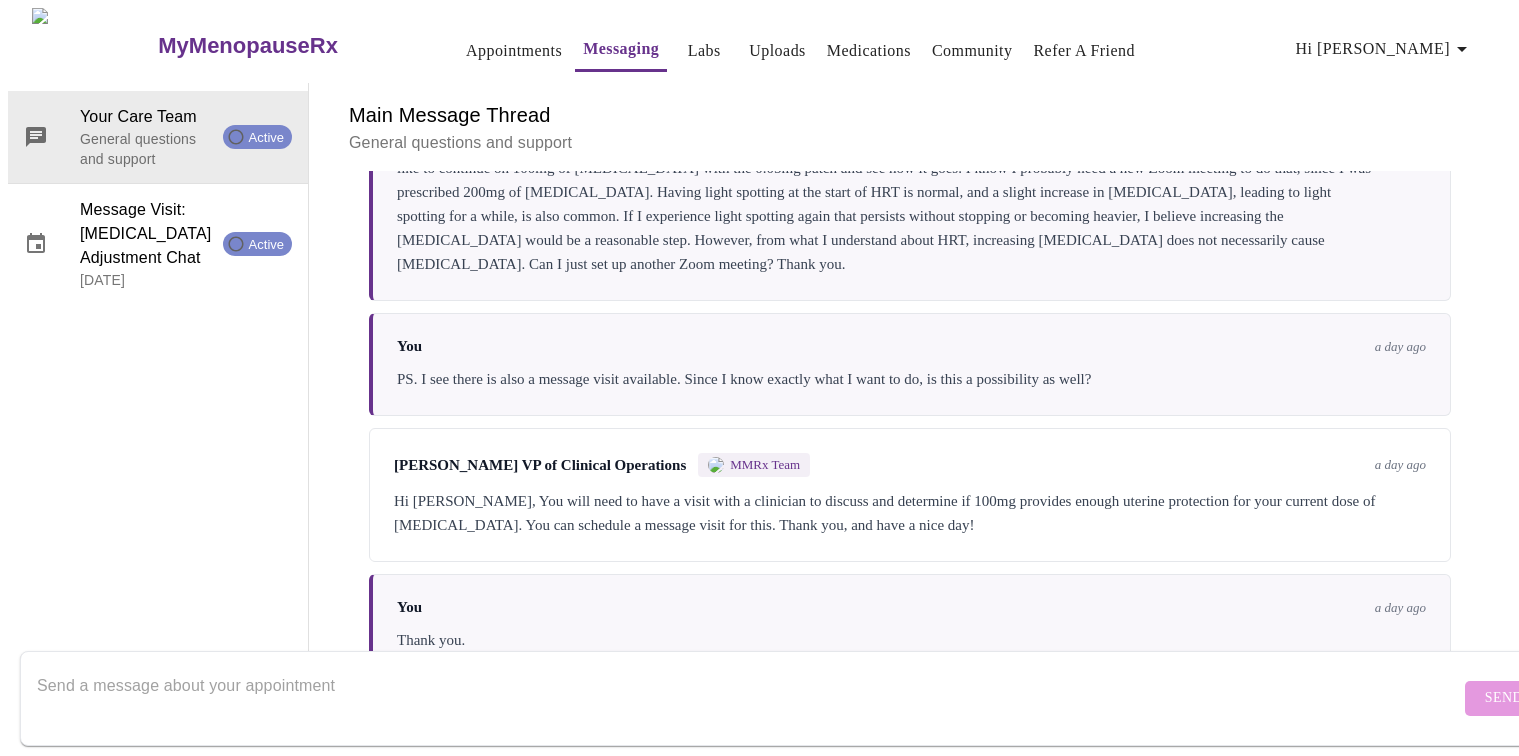 click at bounding box center (748, 698) 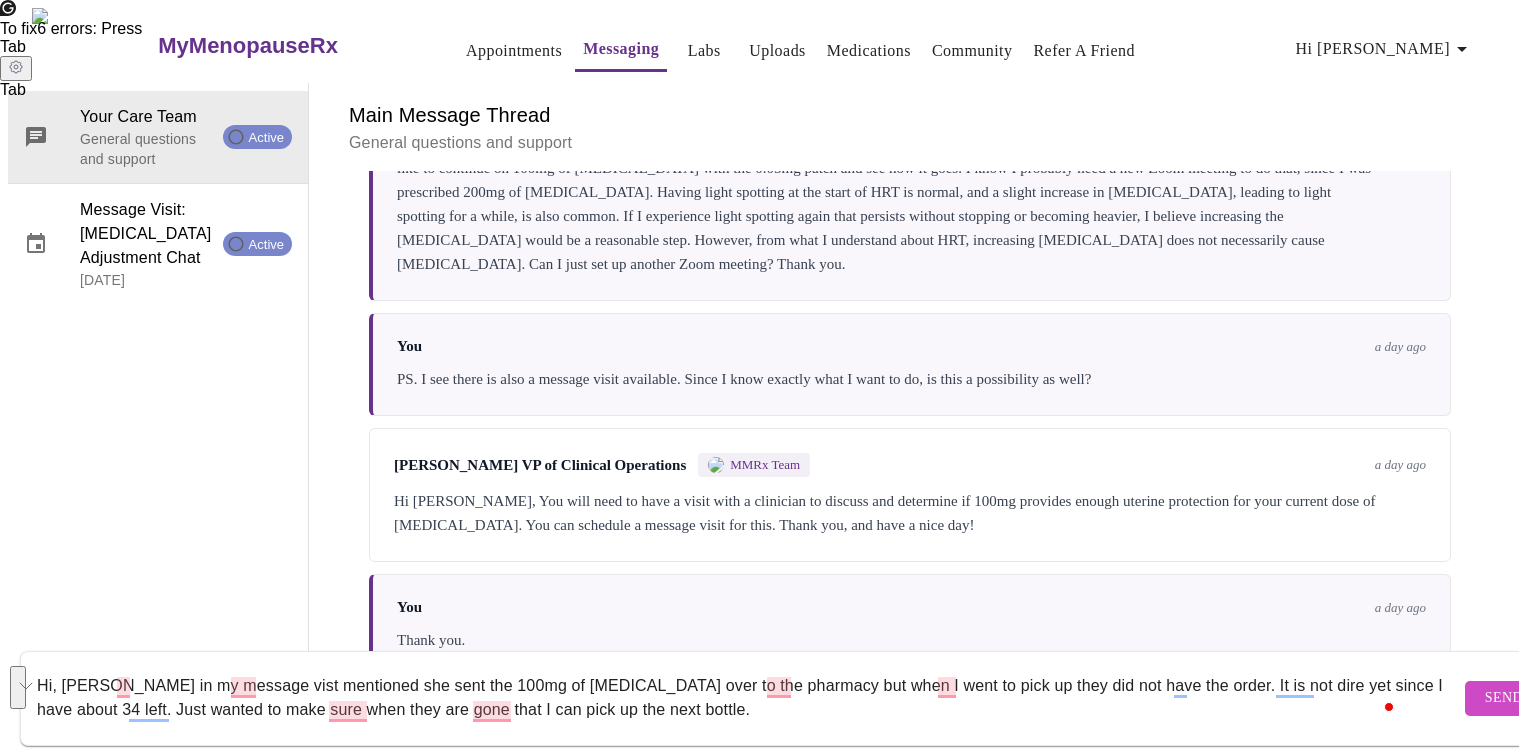 drag, startPoint x: 732, startPoint y: 687, endPoint x: 86, endPoint y: 640, distance: 647.7075 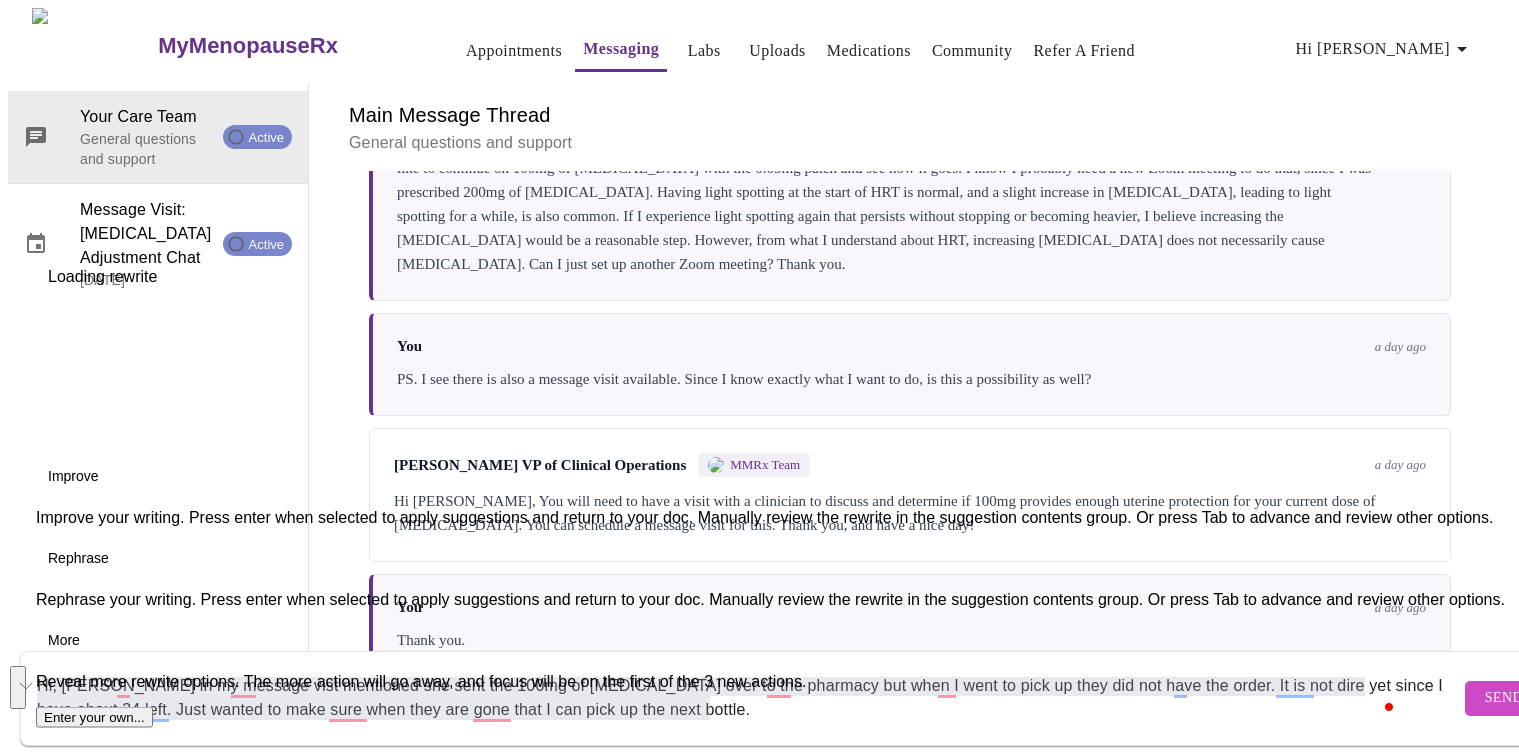 click at bounding box center (18, 687) 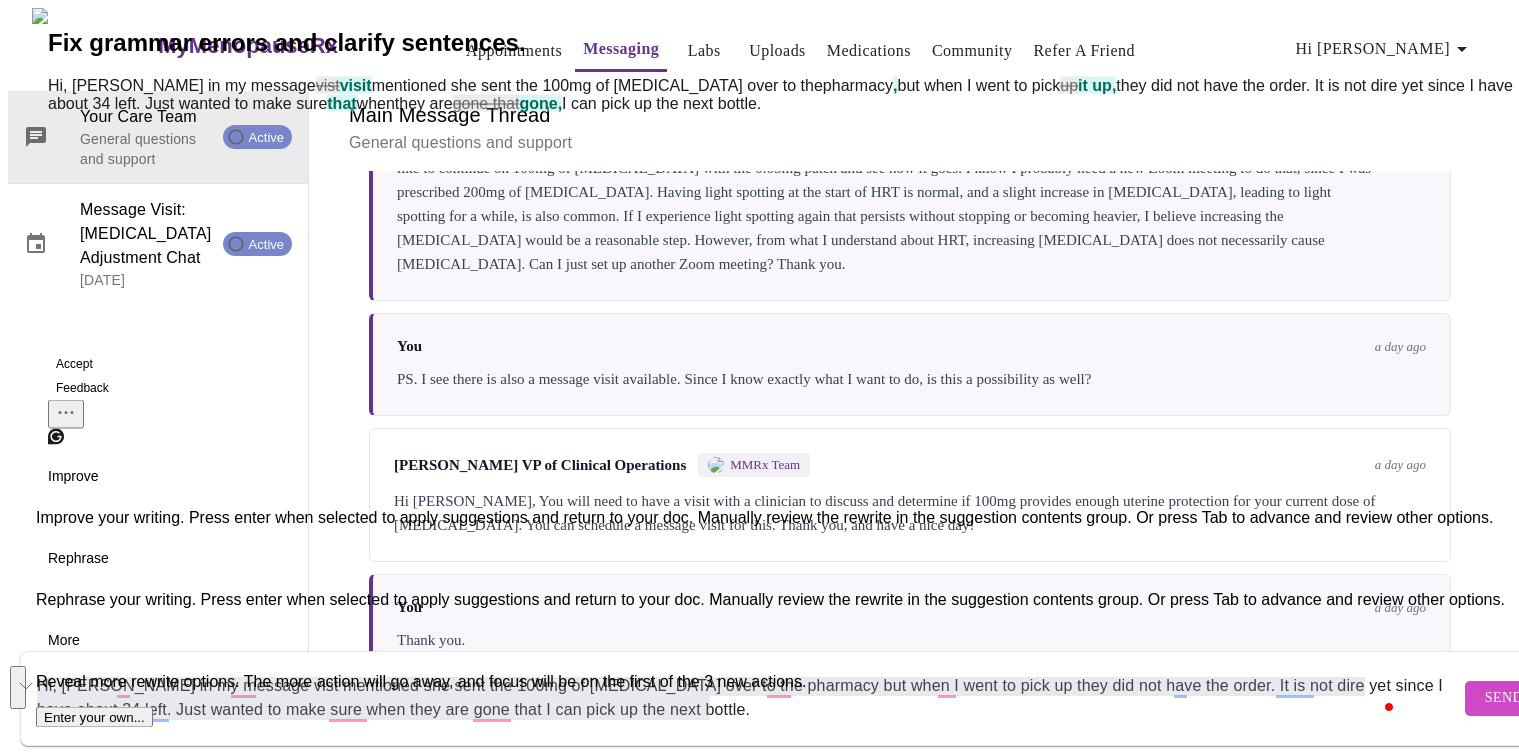 click on "Rephrase" at bounding box center (78, 558) 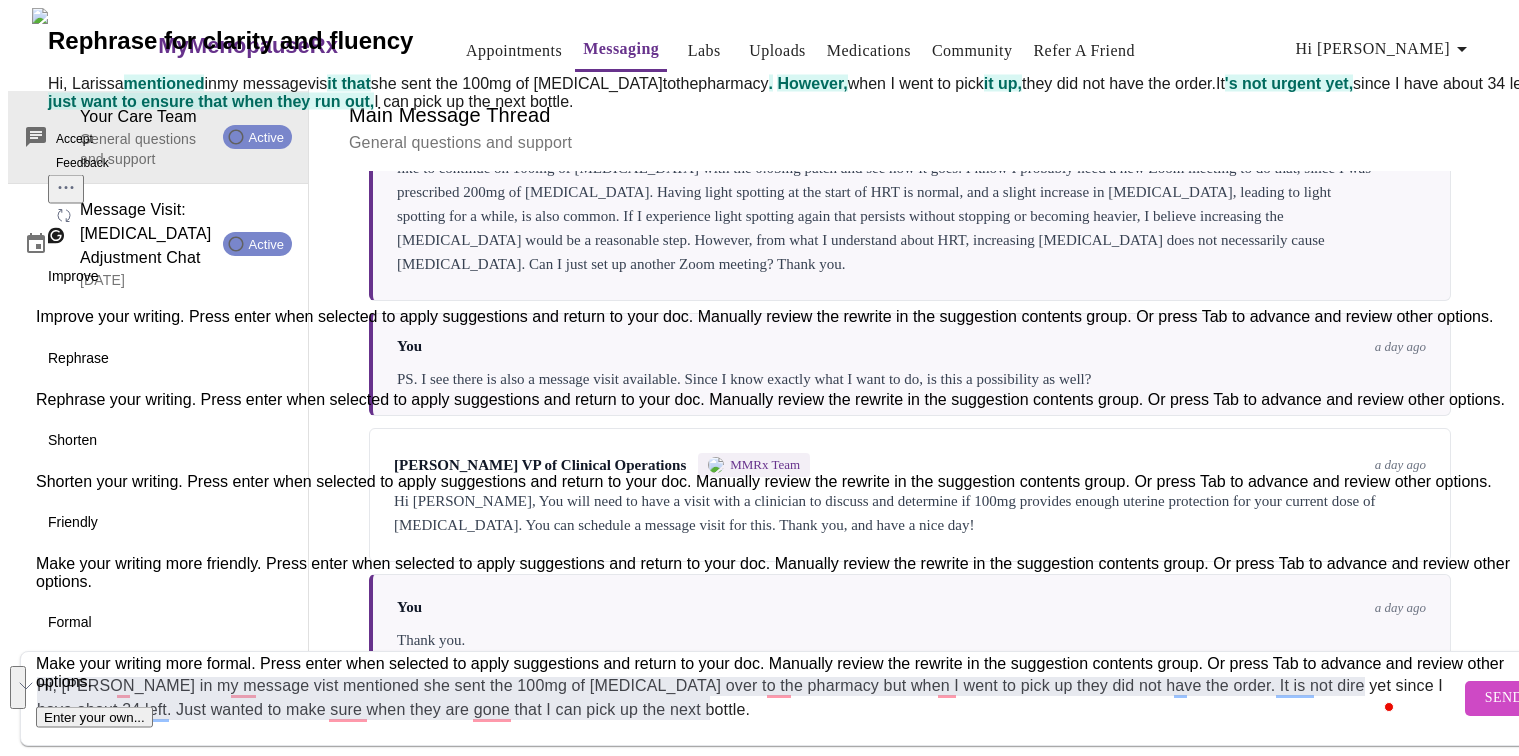 click on "Accept" 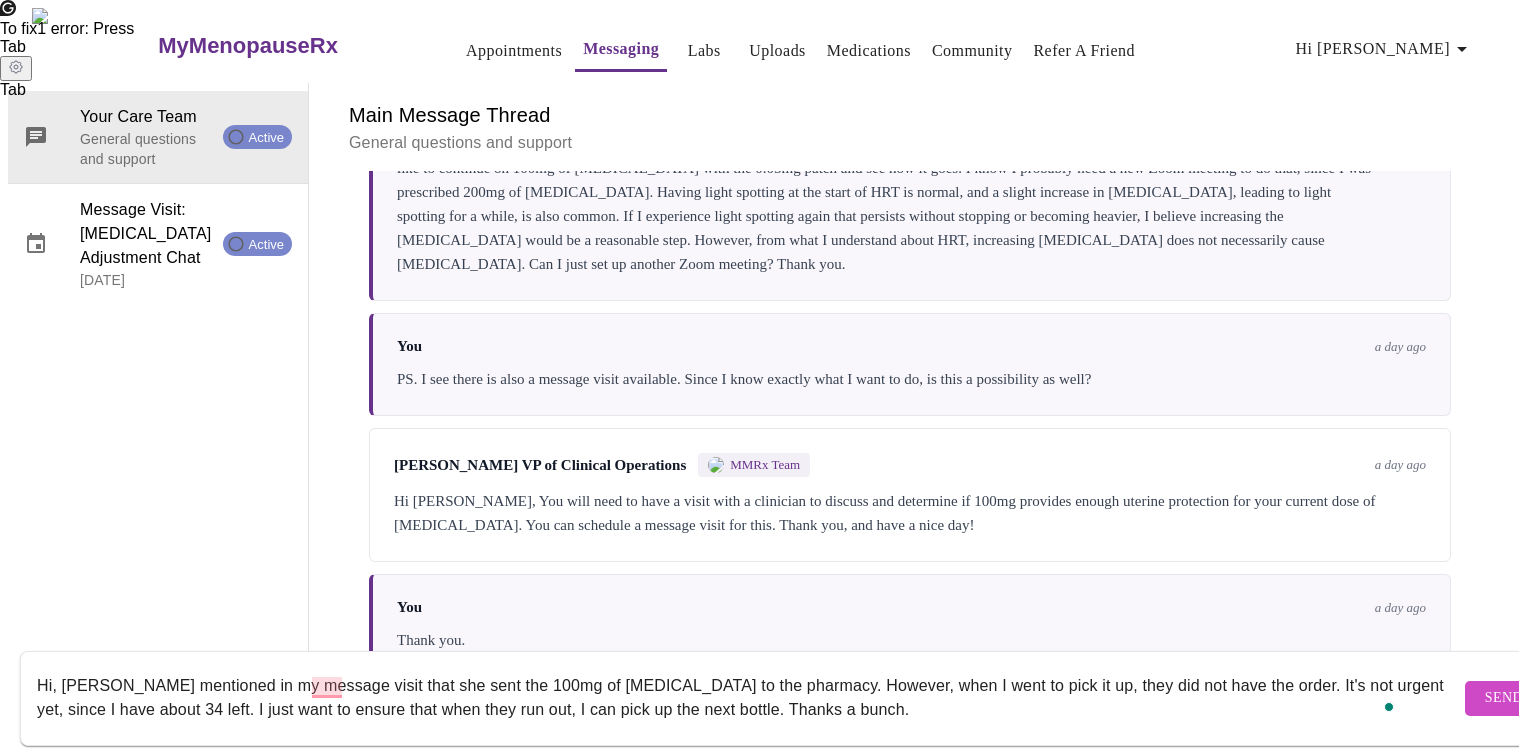 click on "Hi, [PERSON_NAME] mentioned in my message visit that she sent the 100mg of [MEDICAL_DATA] to the pharmacy. However, when I went to pick it up, they did not have the order. It's not urgent yet, since I have about 34 left. I just want to ensure that when they run out, I can pick up the next bottle. Thanks a bunch." at bounding box center (748, 698) 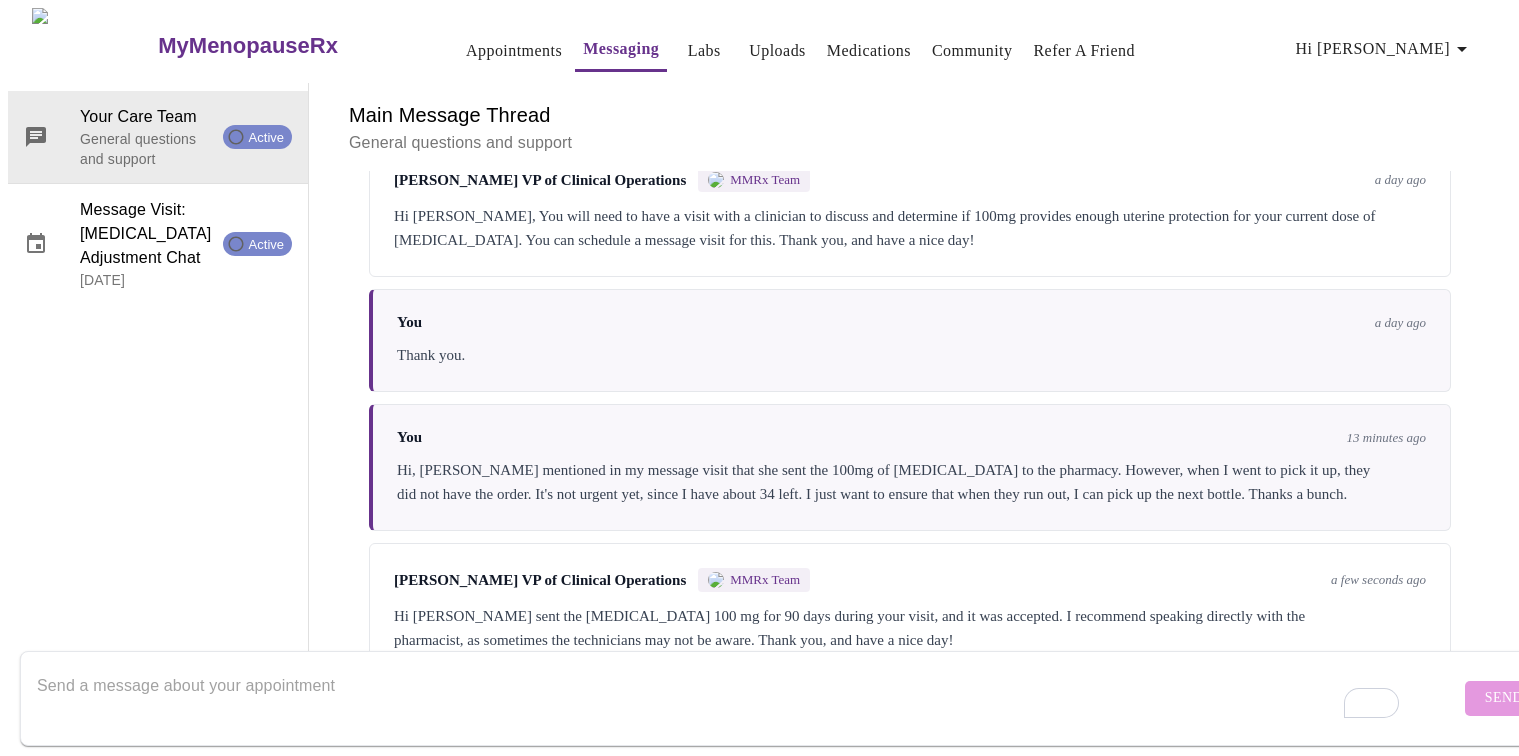scroll, scrollTop: 7444, scrollLeft: 0, axis: vertical 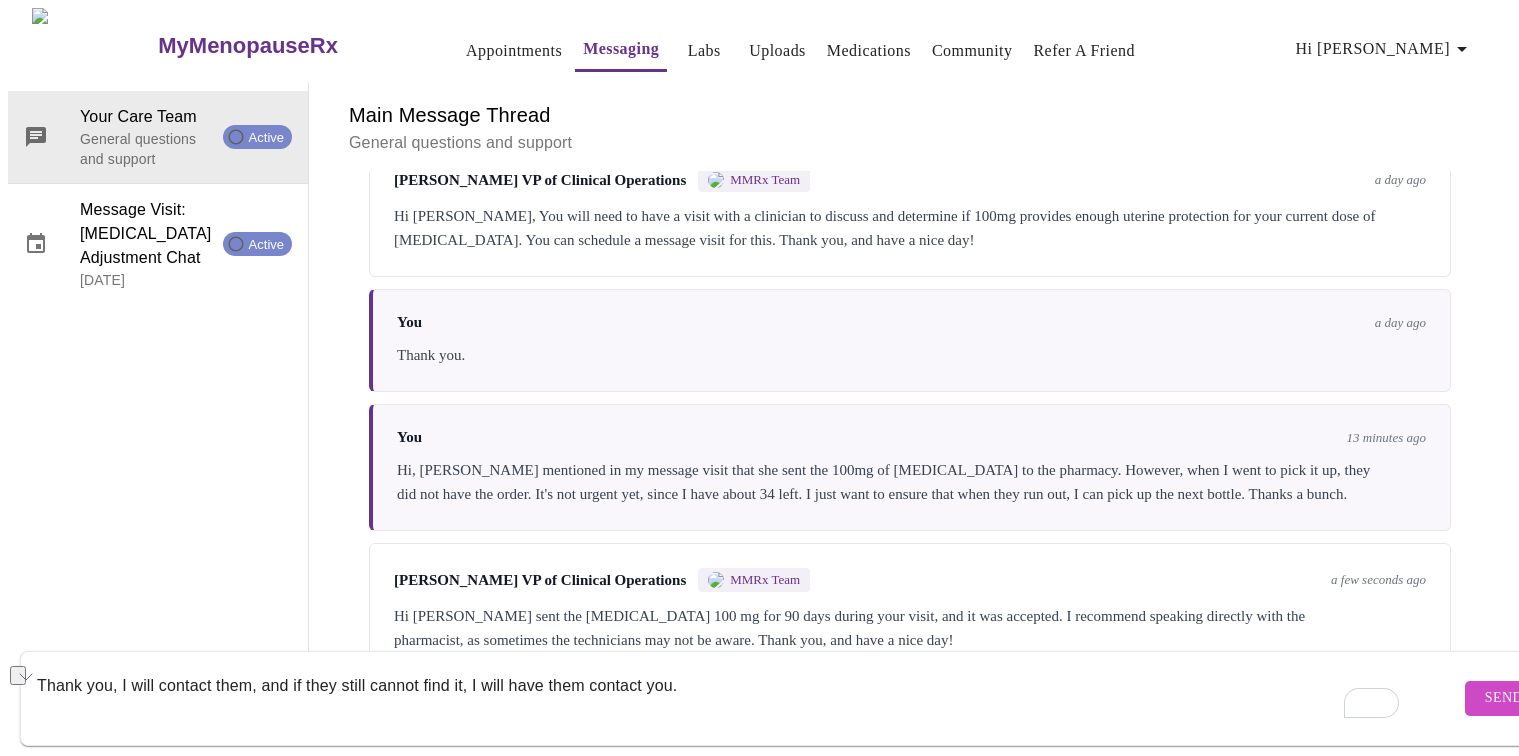 drag, startPoint x: 720, startPoint y: 672, endPoint x: 30, endPoint y: 668, distance: 690.0116 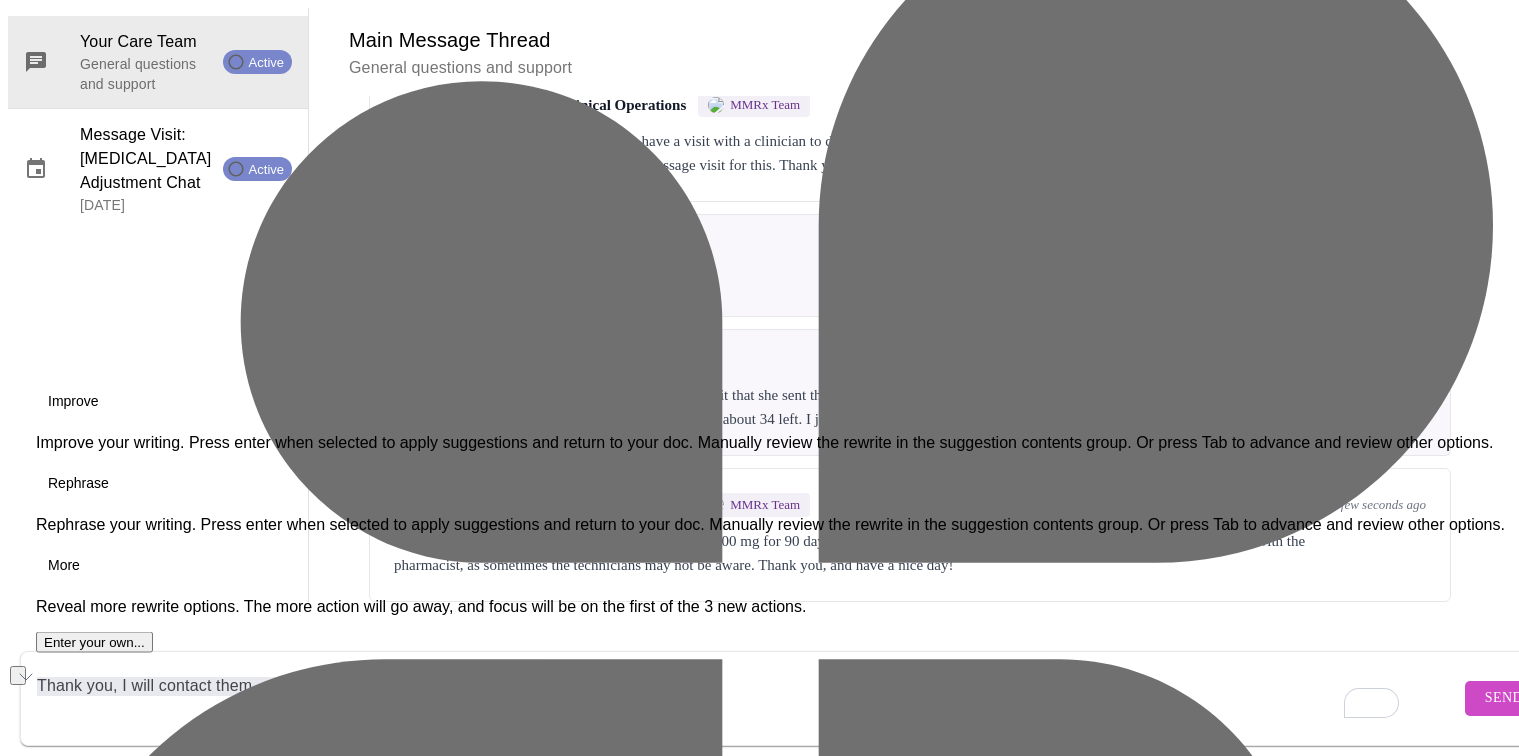 click at bounding box center (18, 675) 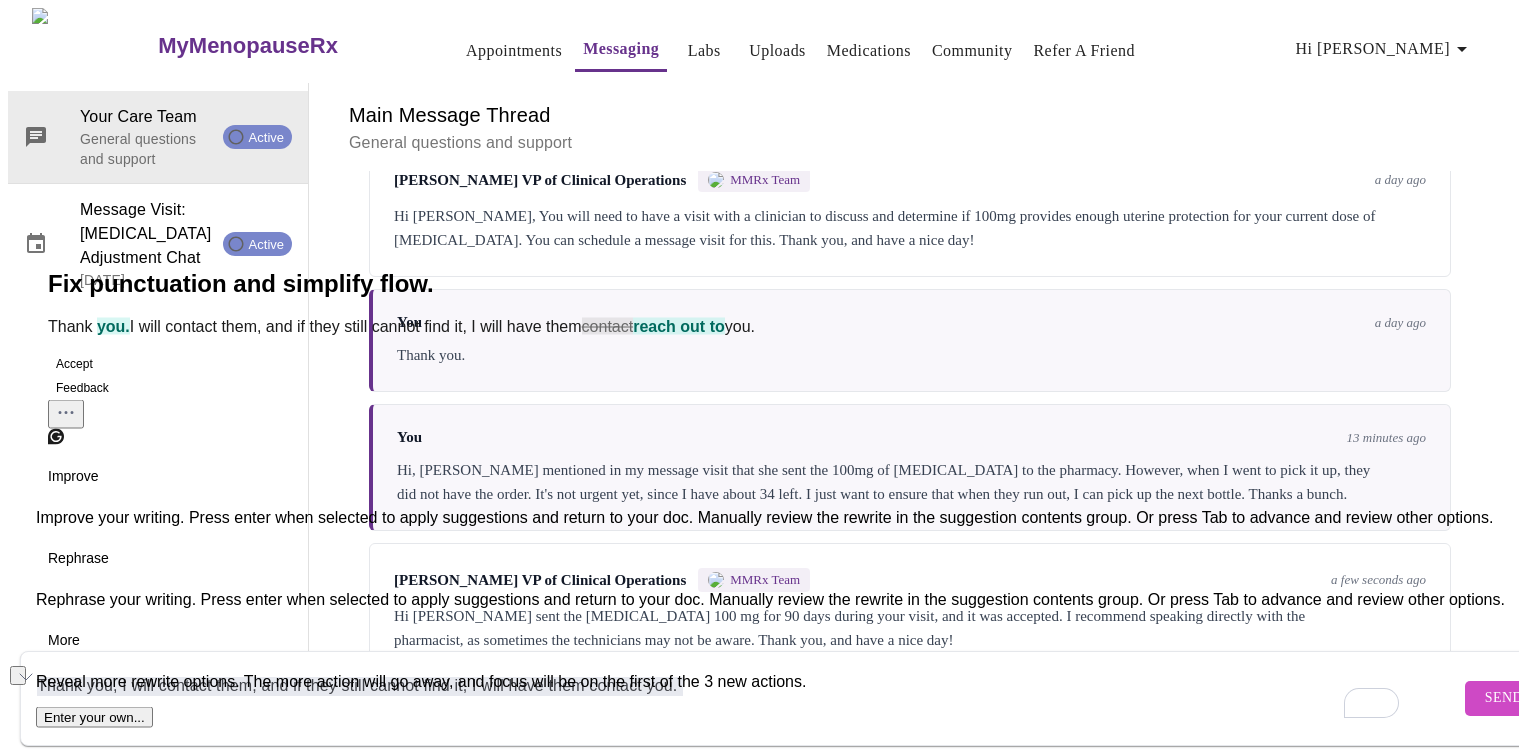 click on "Rephrase" at bounding box center [78, 558] 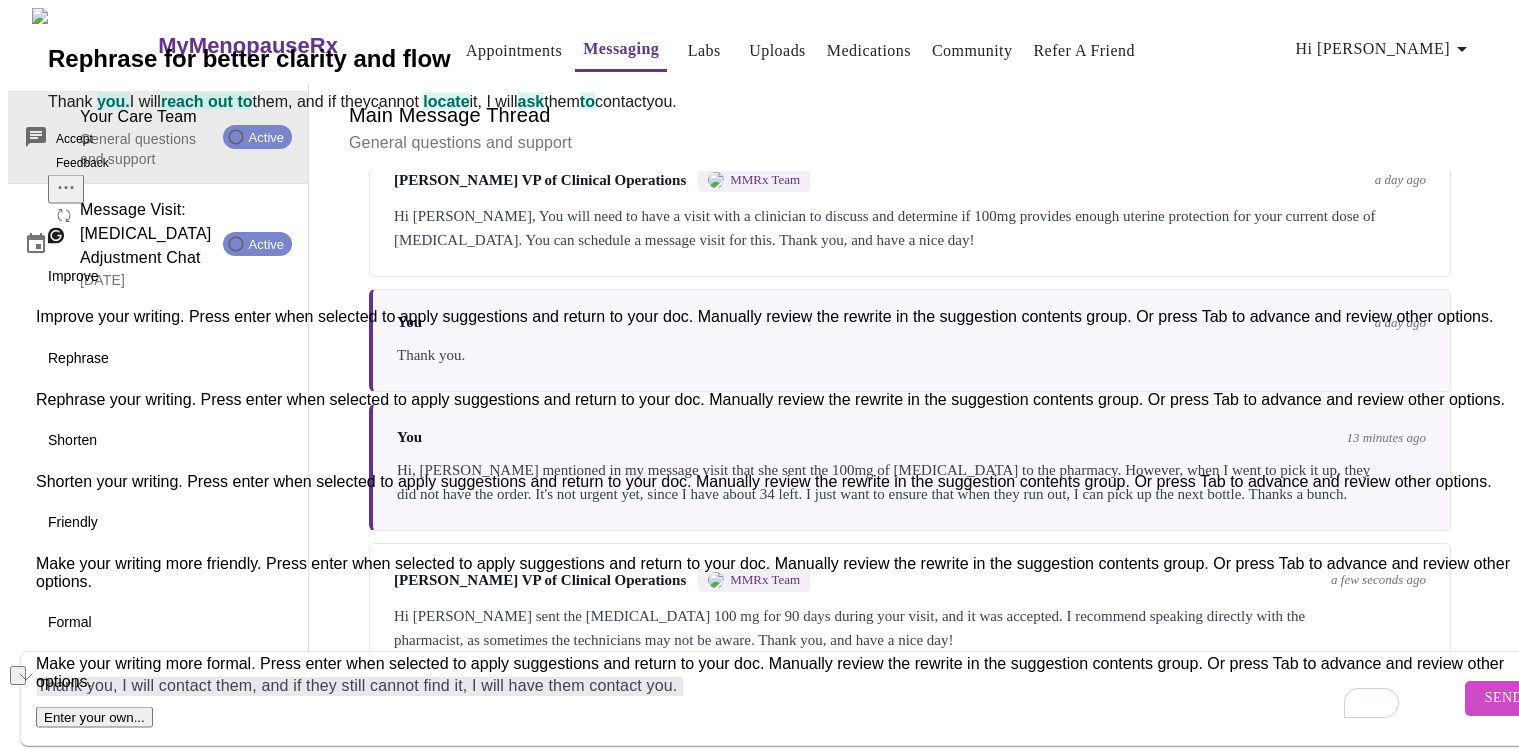 click on "Accept" 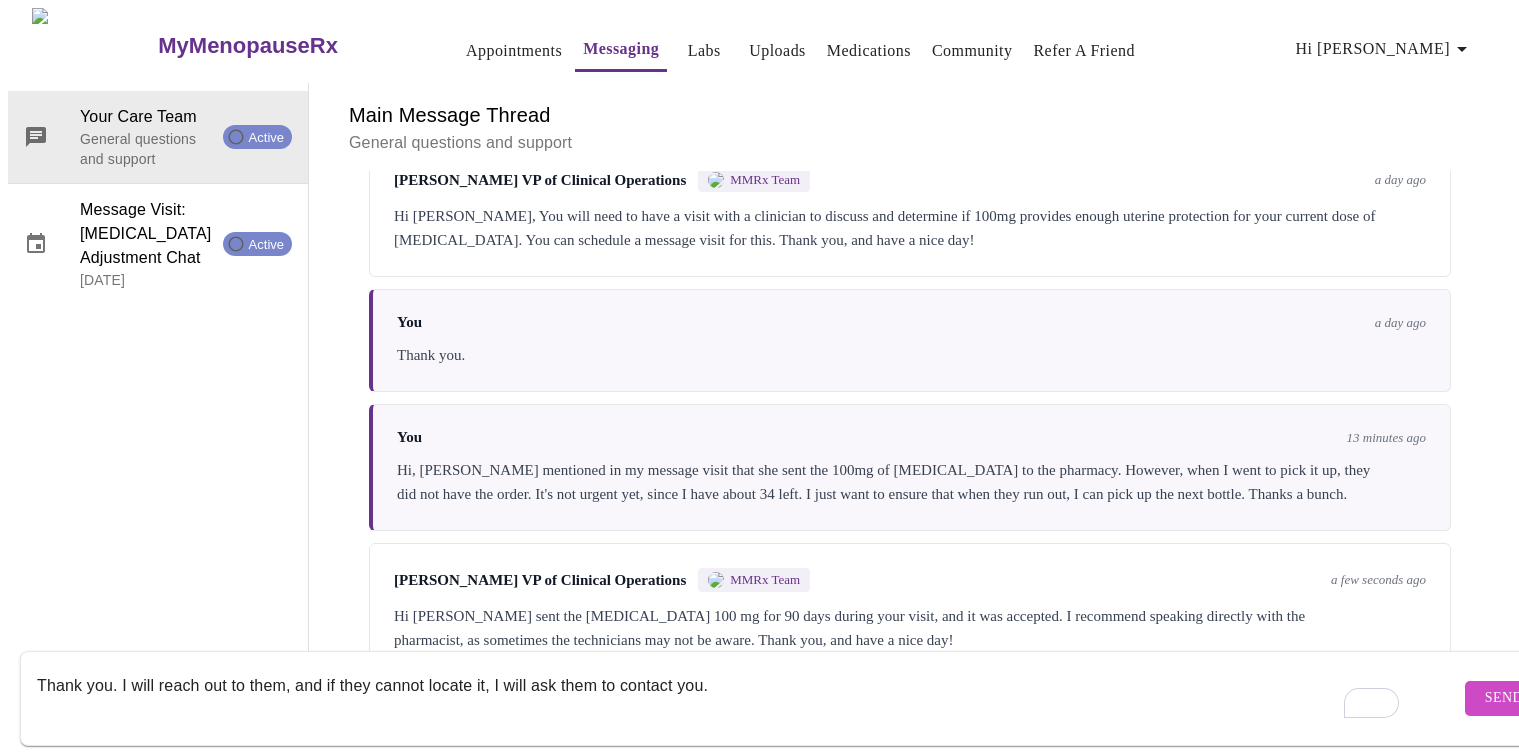 type on "Thank you. I will reach out to them, and if they cannot locate it, I will ask them to contact you." 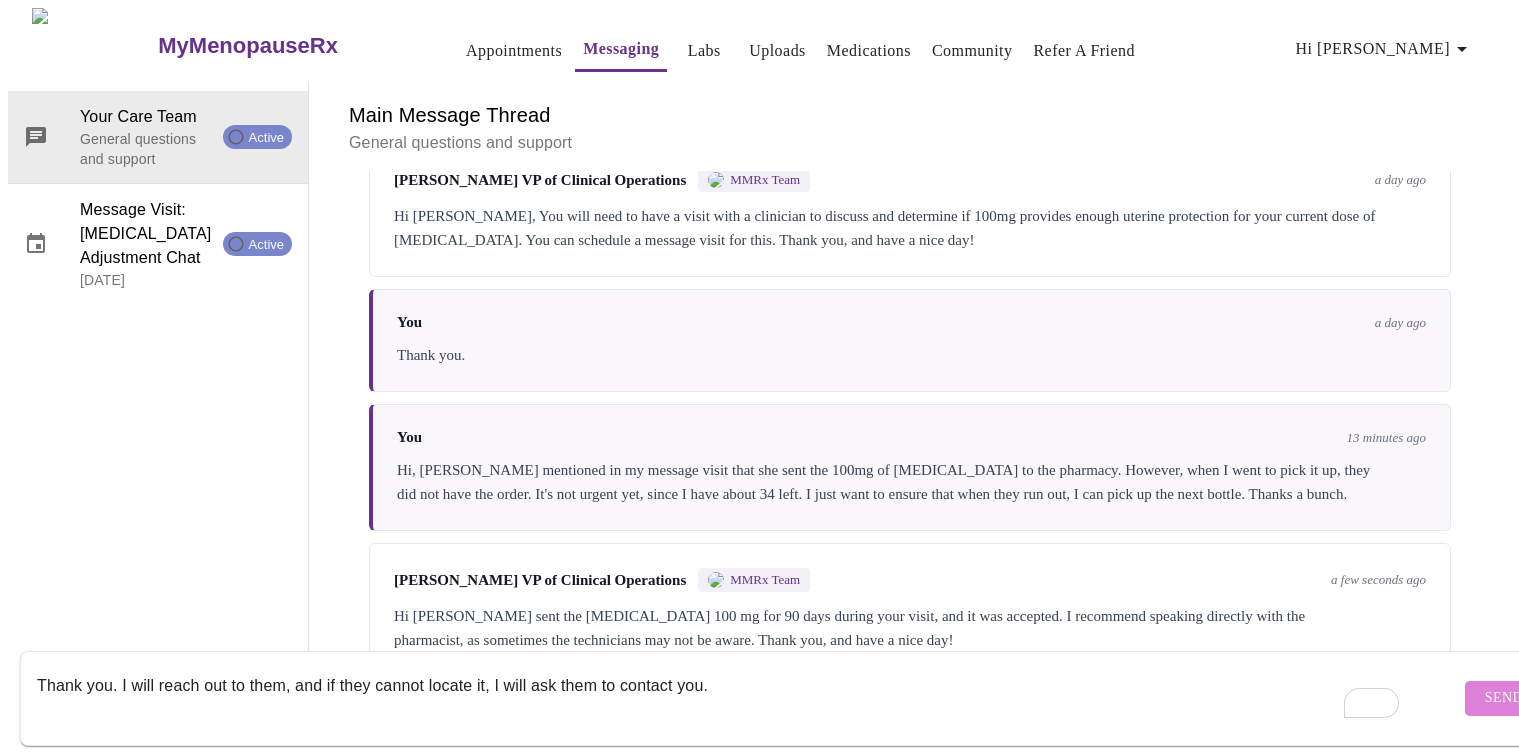 click on "Send" at bounding box center (1504, 698) 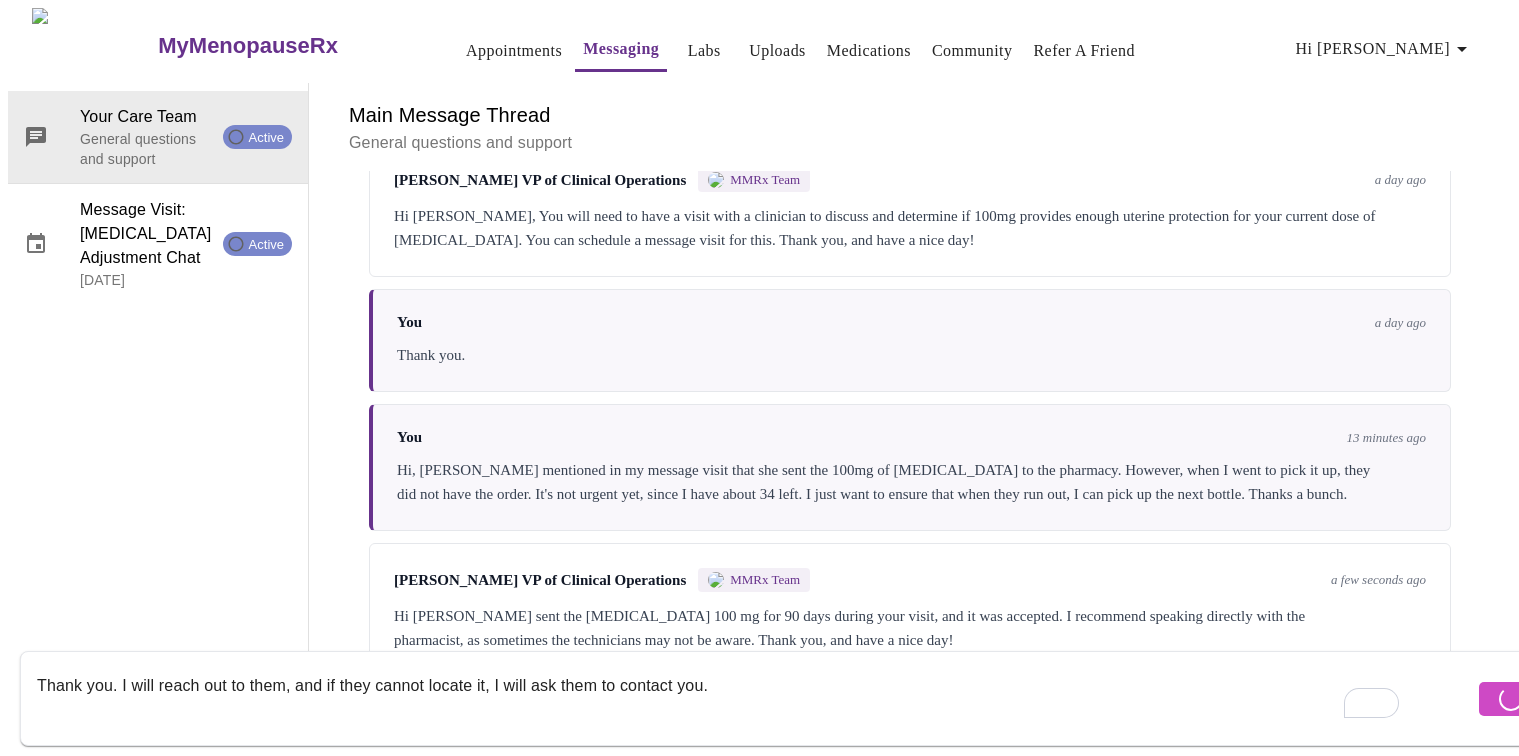 type 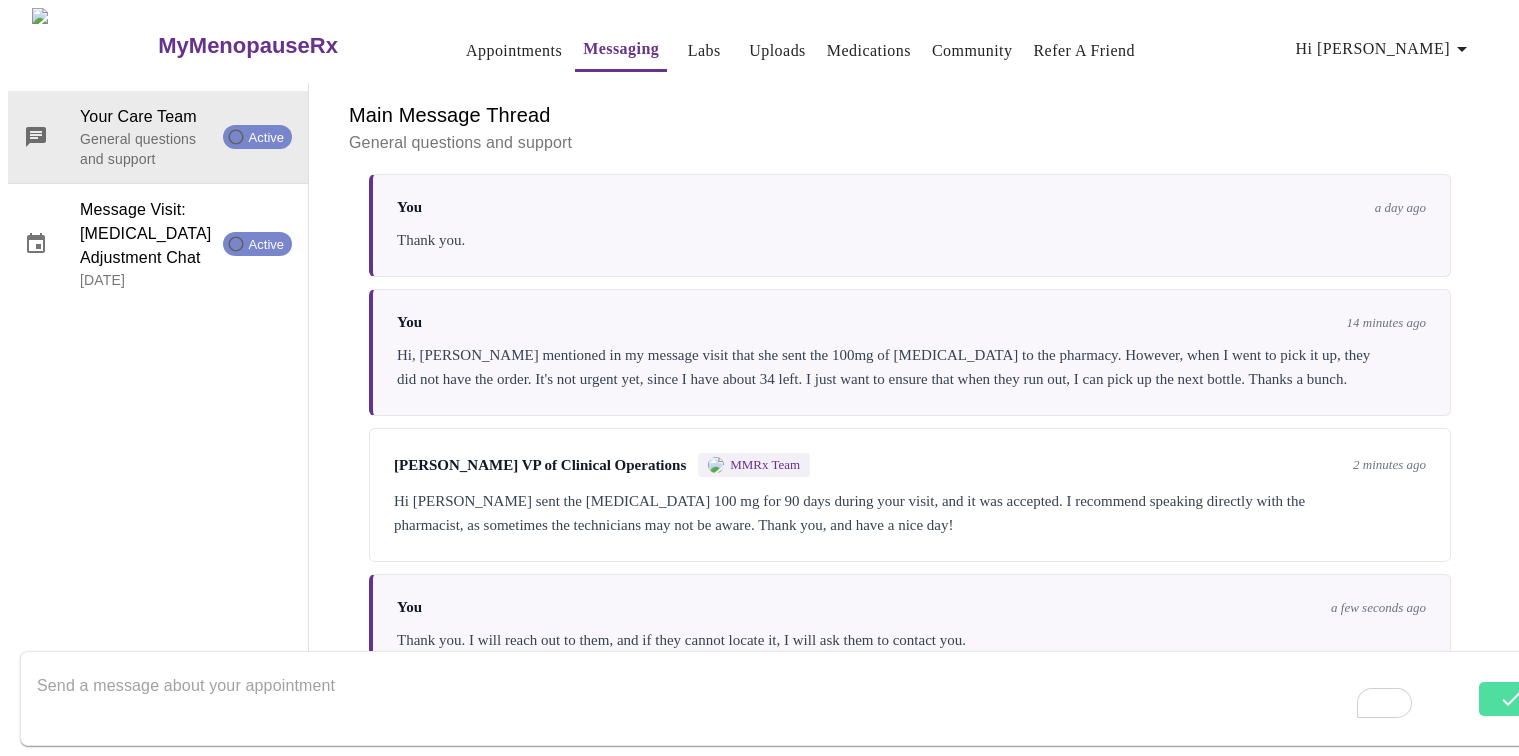 scroll, scrollTop: 7444, scrollLeft: 0, axis: vertical 